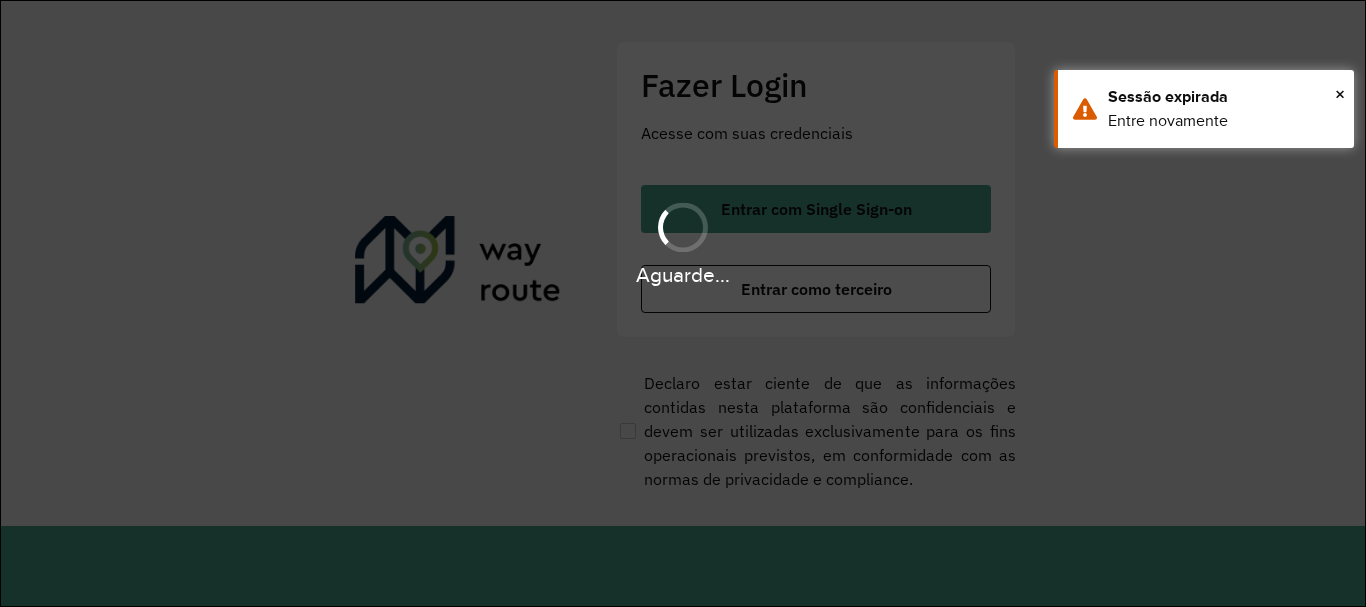 scroll, scrollTop: 0, scrollLeft: 0, axis: both 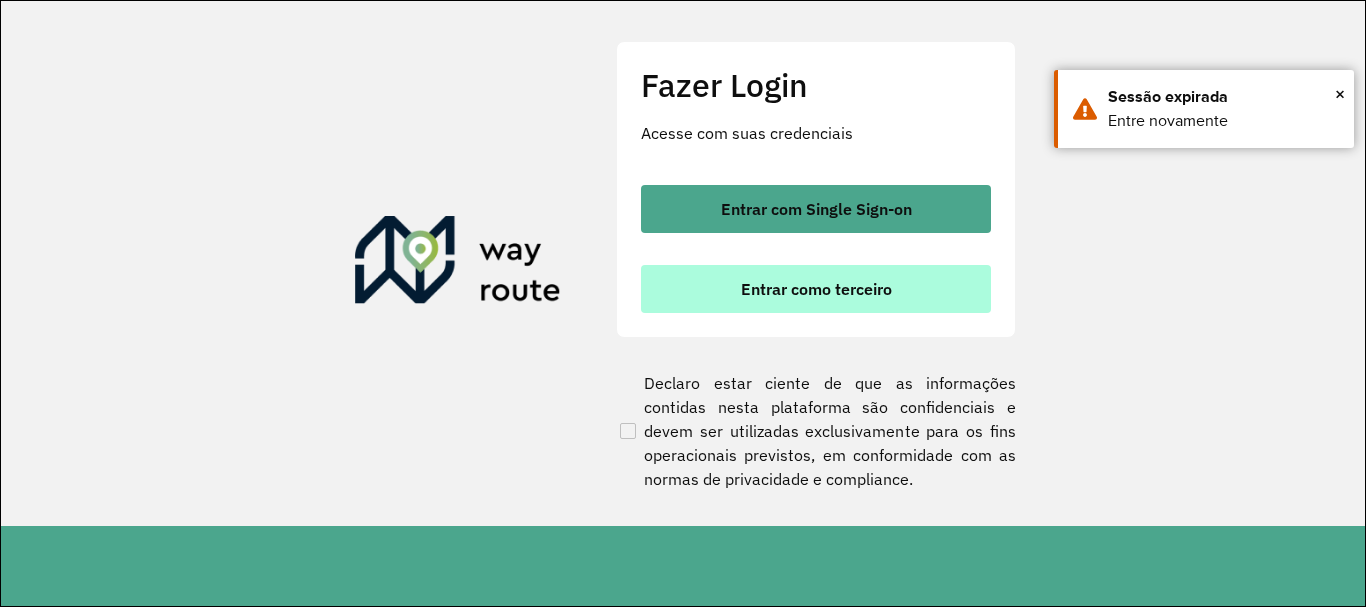 click on "Entrar como terceiro" at bounding box center [816, 289] 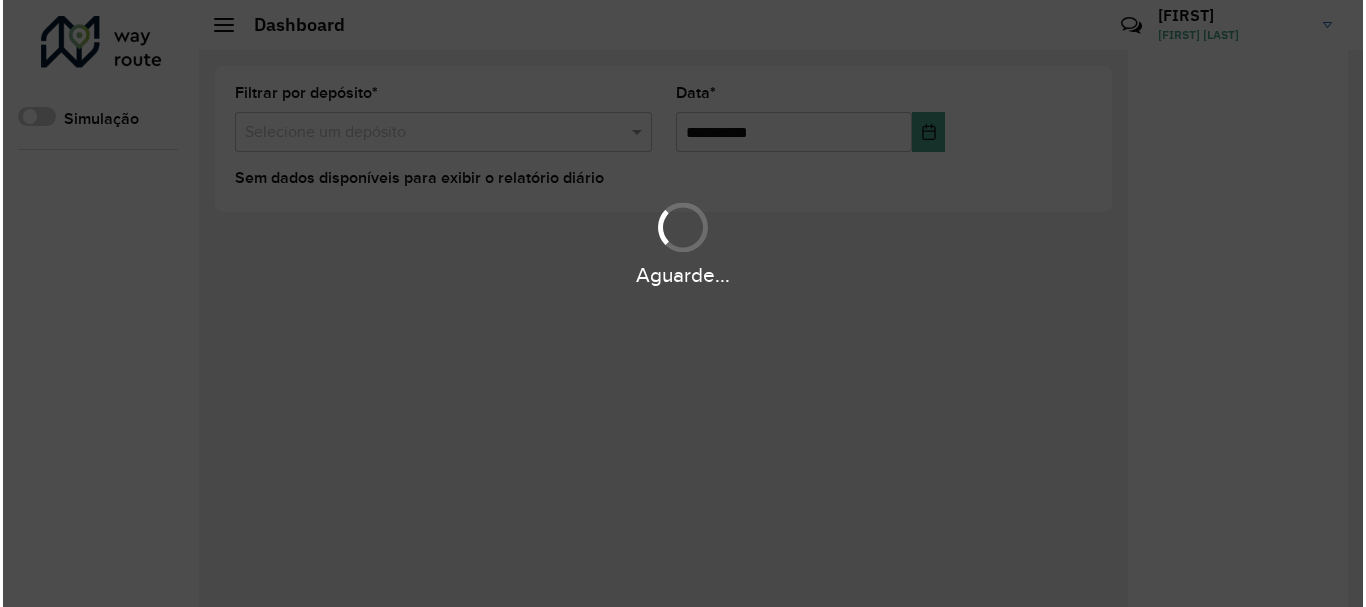 scroll, scrollTop: 0, scrollLeft: 0, axis: both 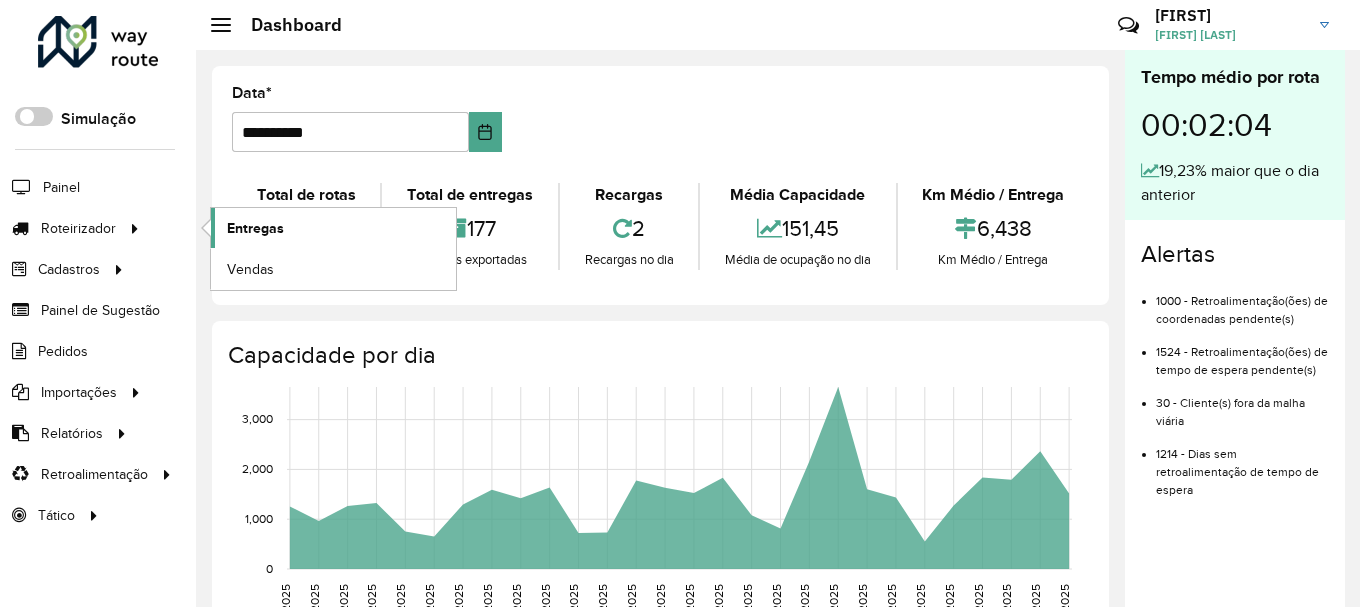 click on "Entregas" 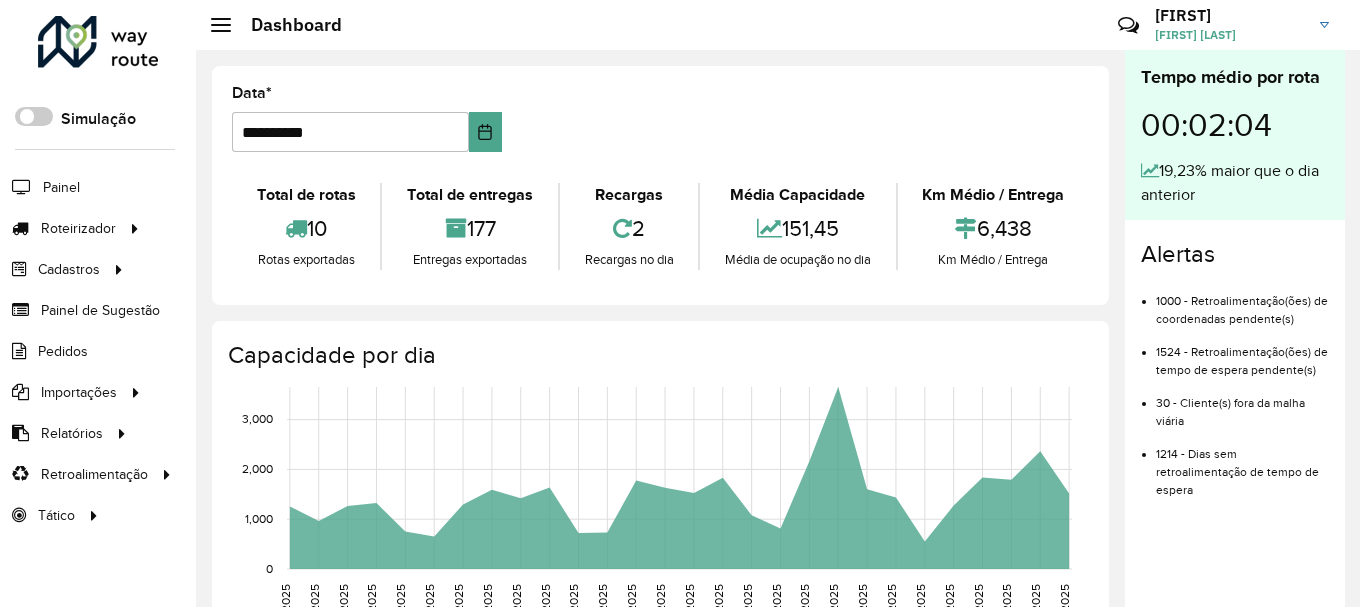 click on "Painel" 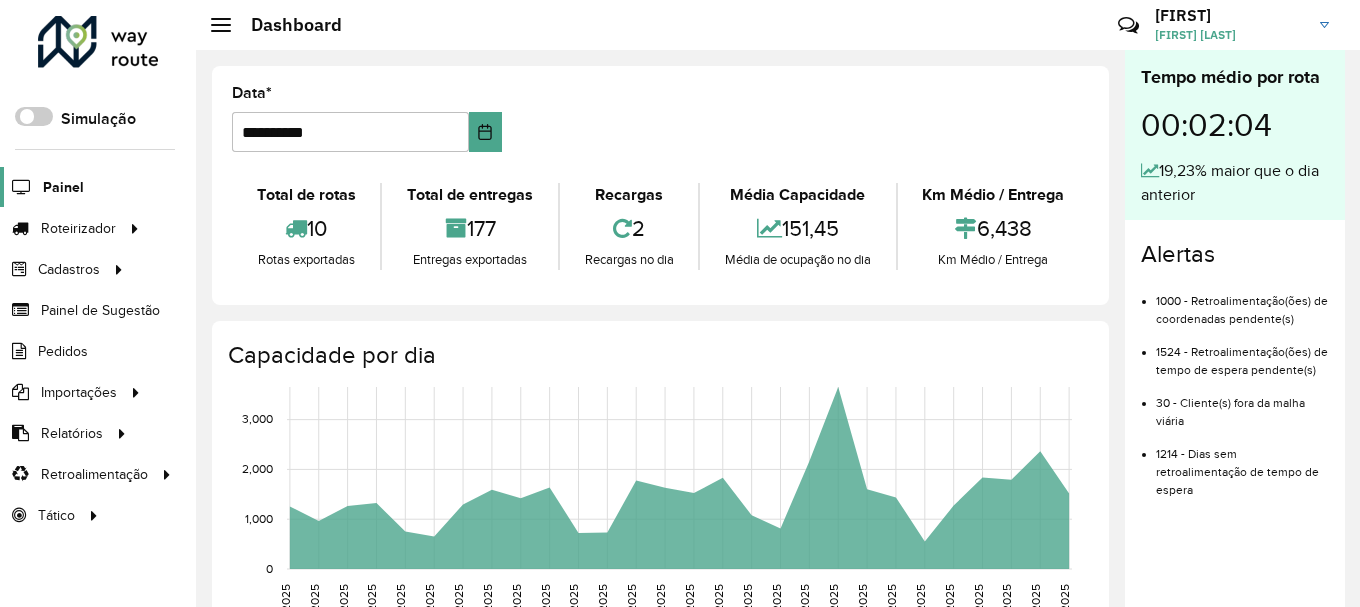 click on "Painel" 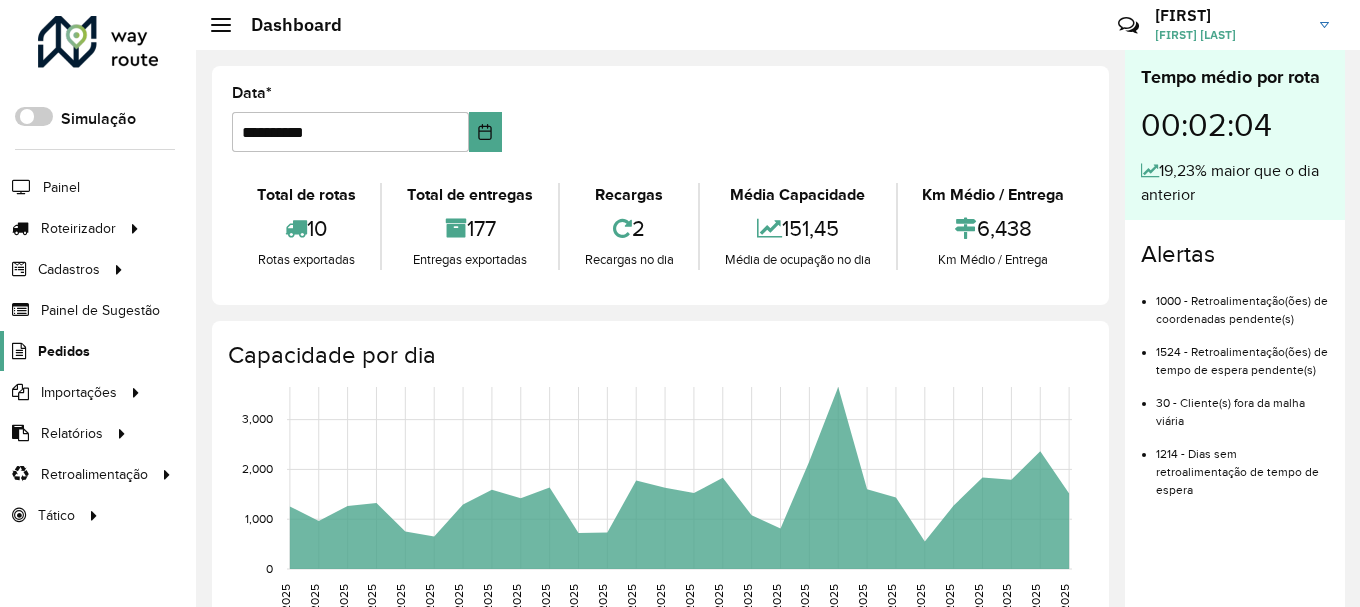 click on "Pedidos" 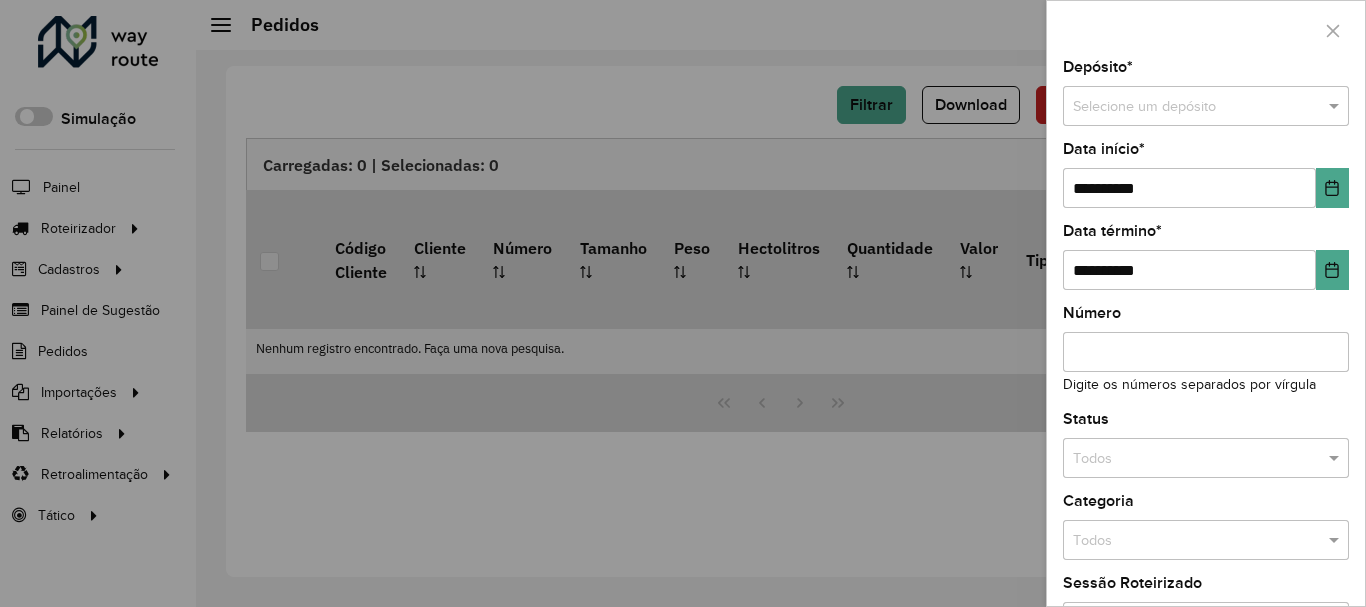 click at bounding box center [683, 303] 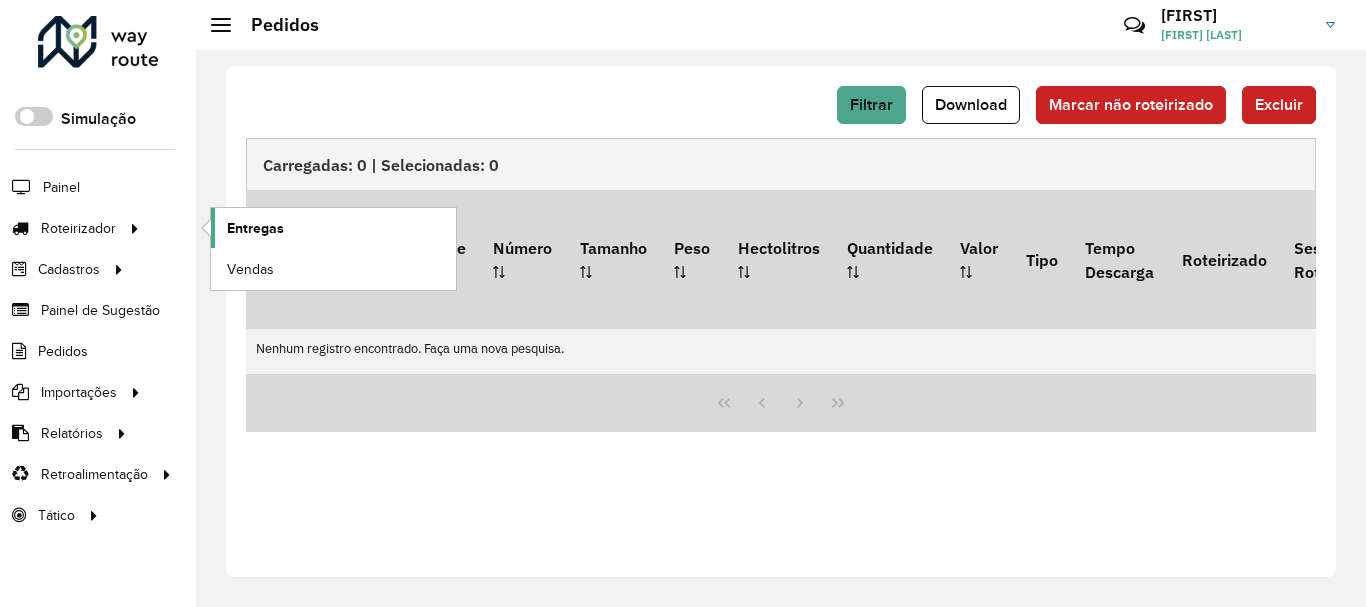 click on "Entregas" 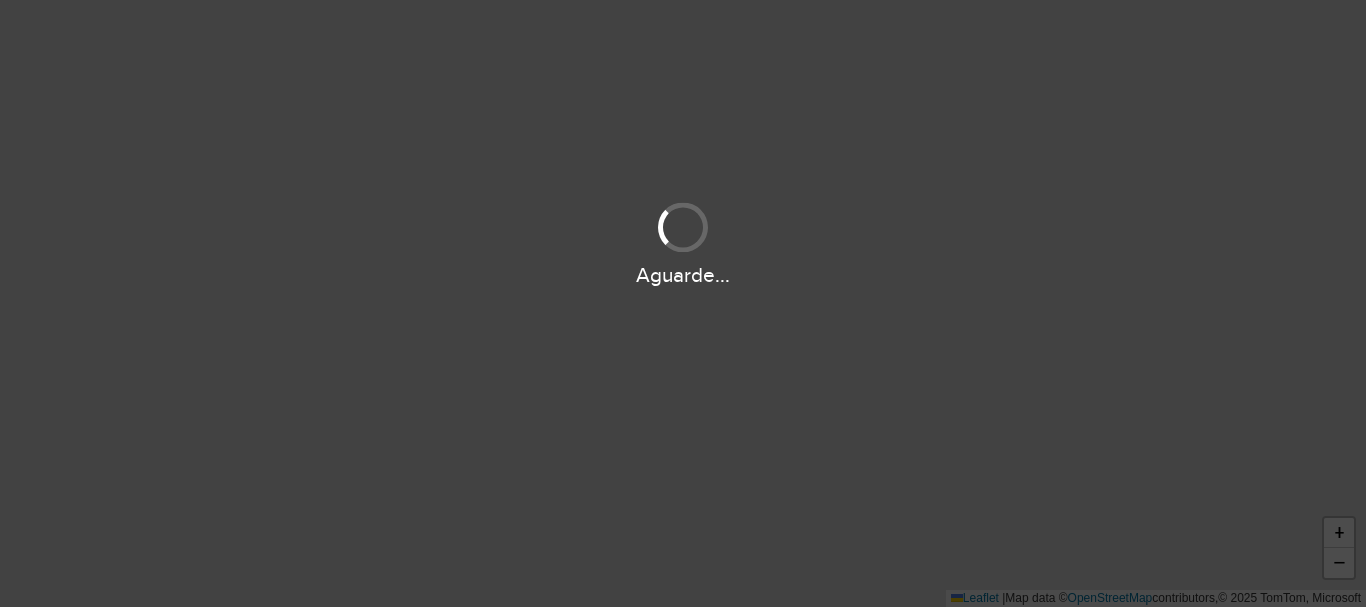 scroll, scrollTop: 0, scrollLeft: 0, axis: both 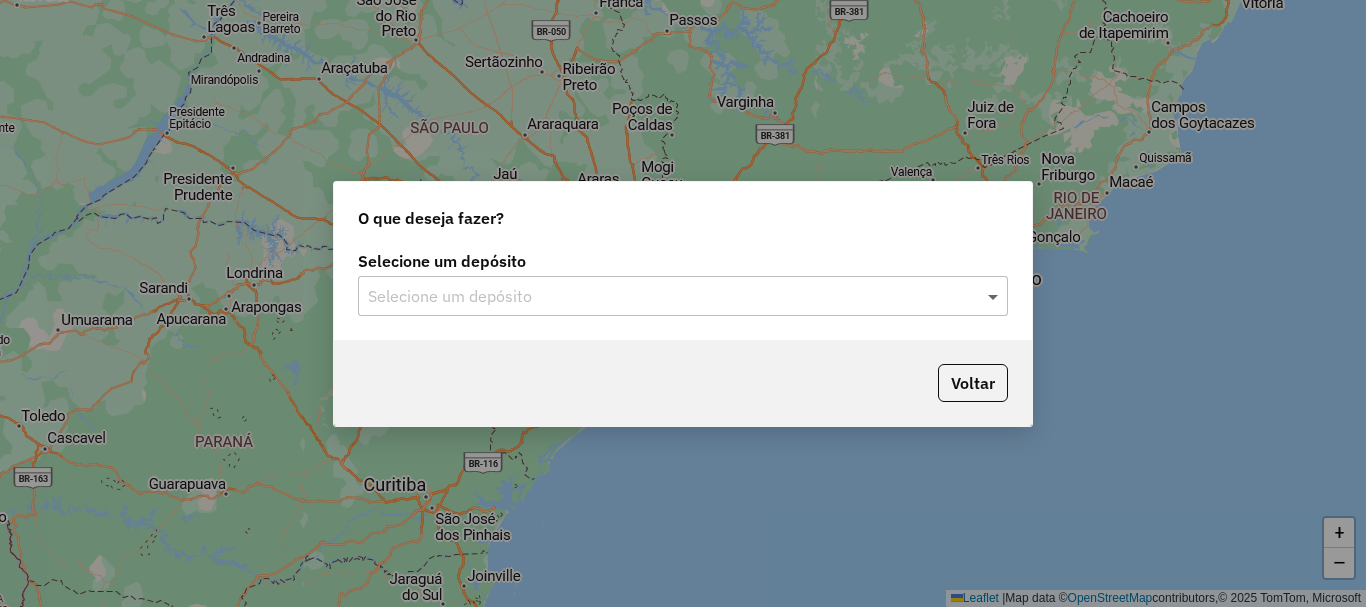 click 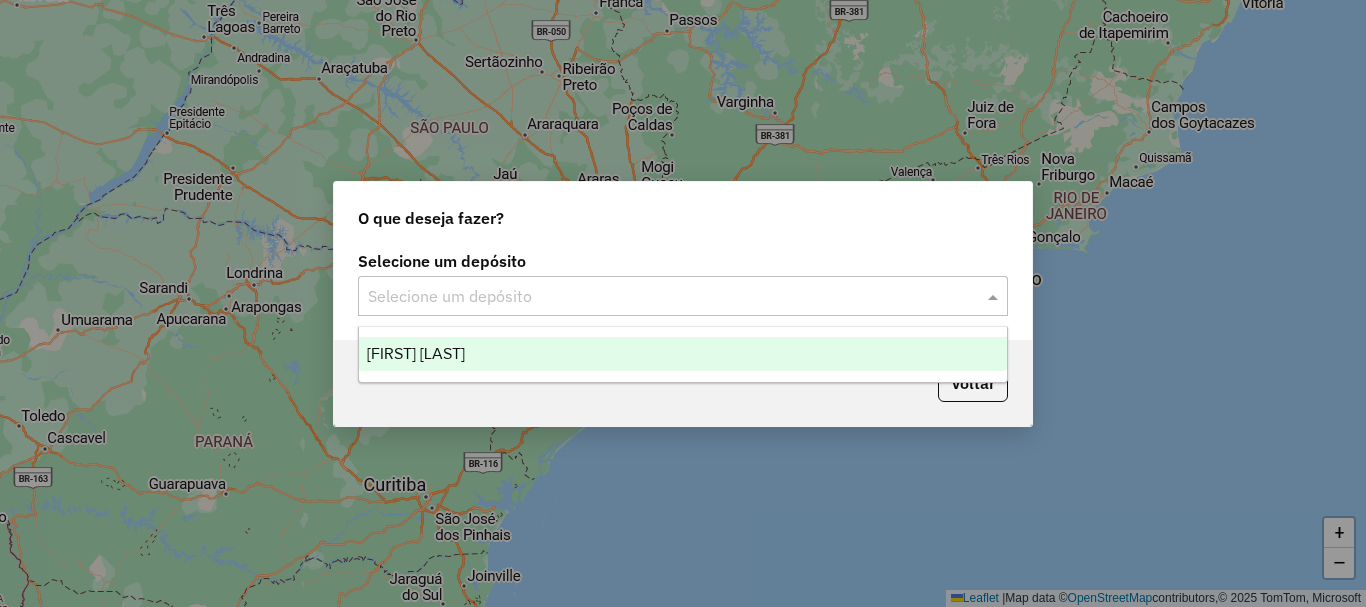 click on "Incobel Lages" at bounding box center (683, 354) 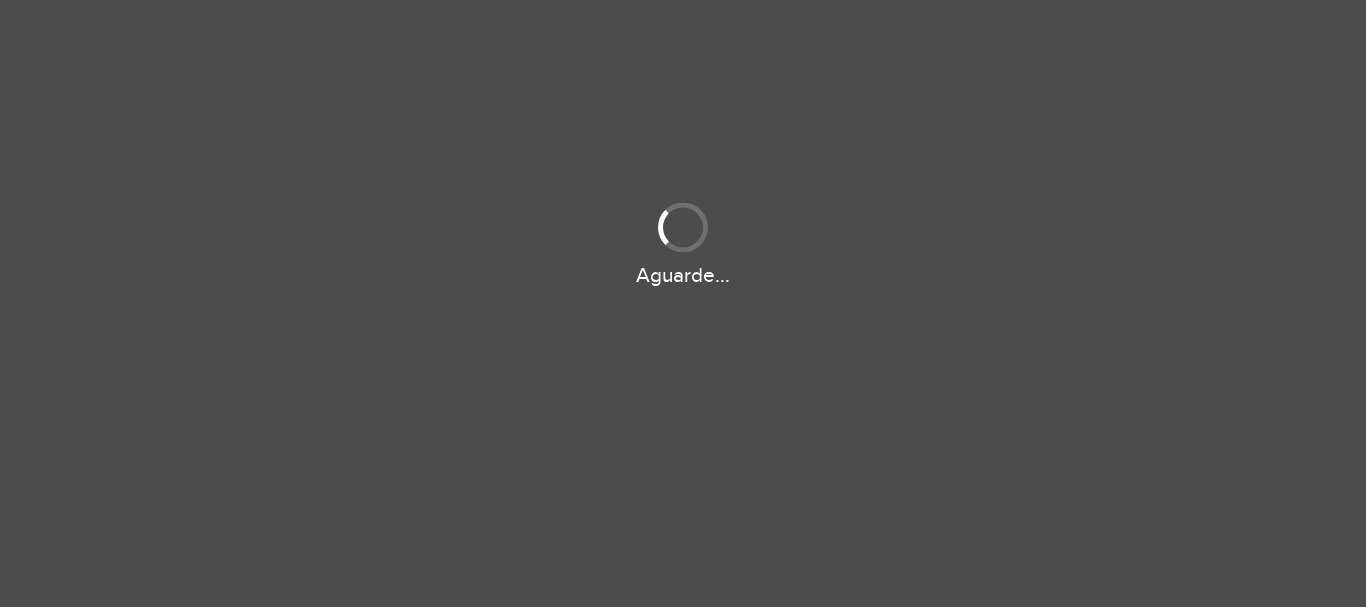 scroll, scrollTop: 0, scrollLeft: 0, axis: both 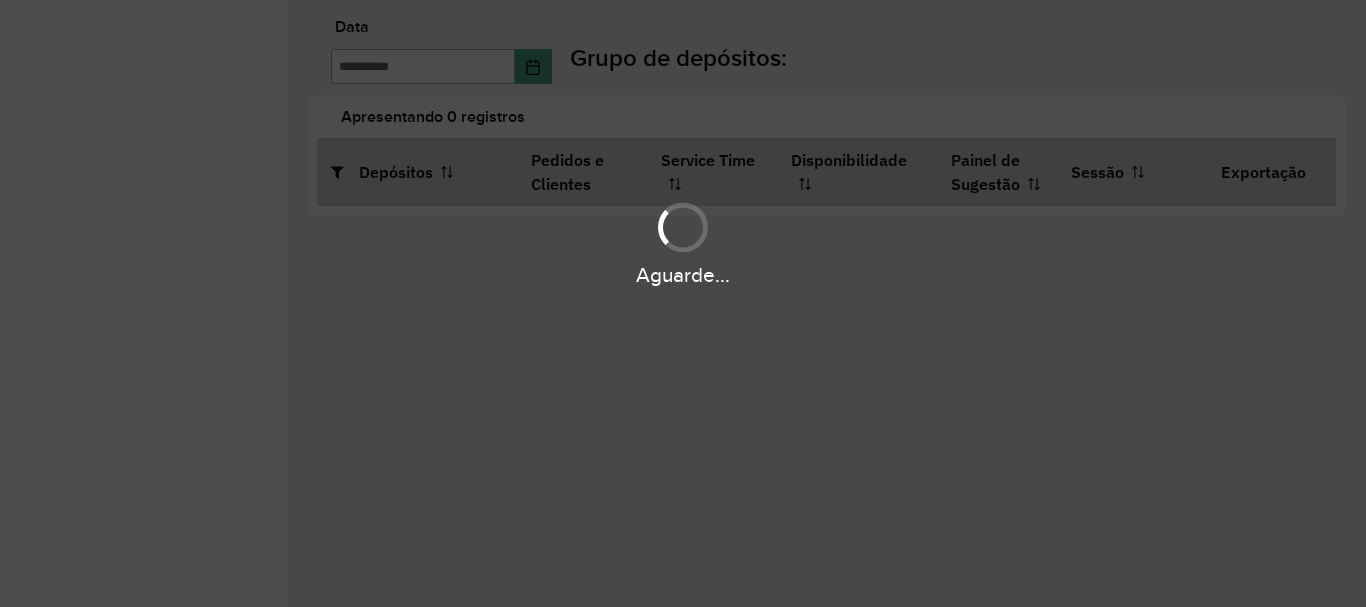 type on "**********" 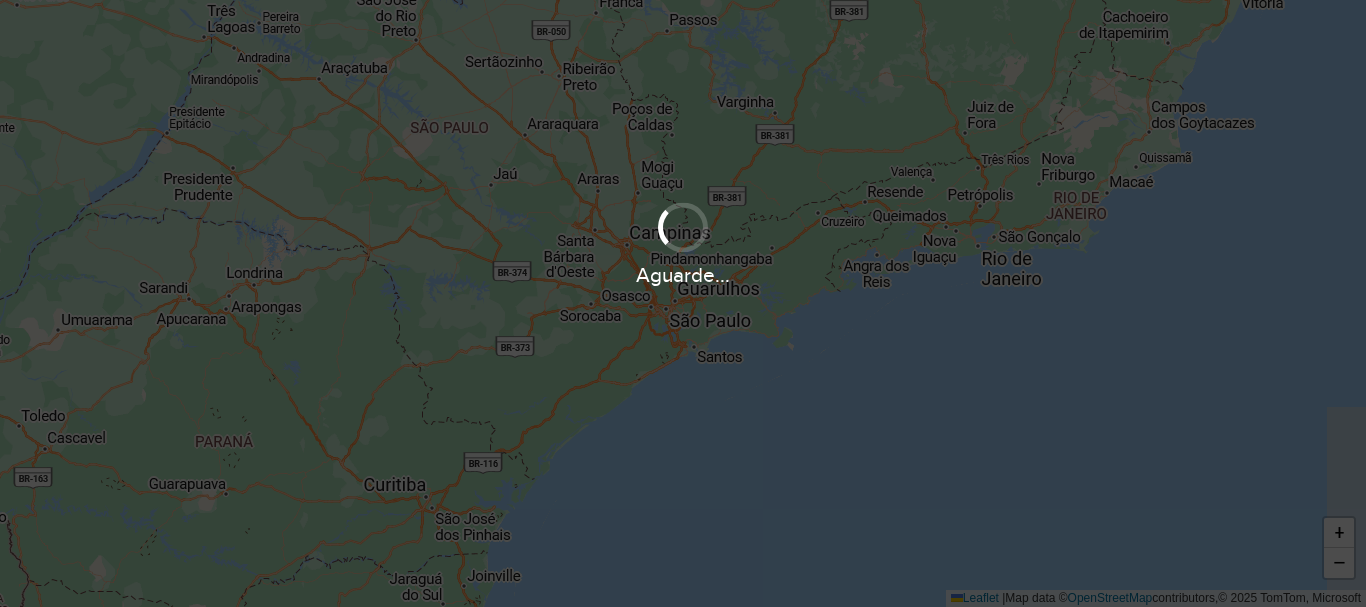 scroll, scrollTop: 0, scrollLeft: 0, axis: both 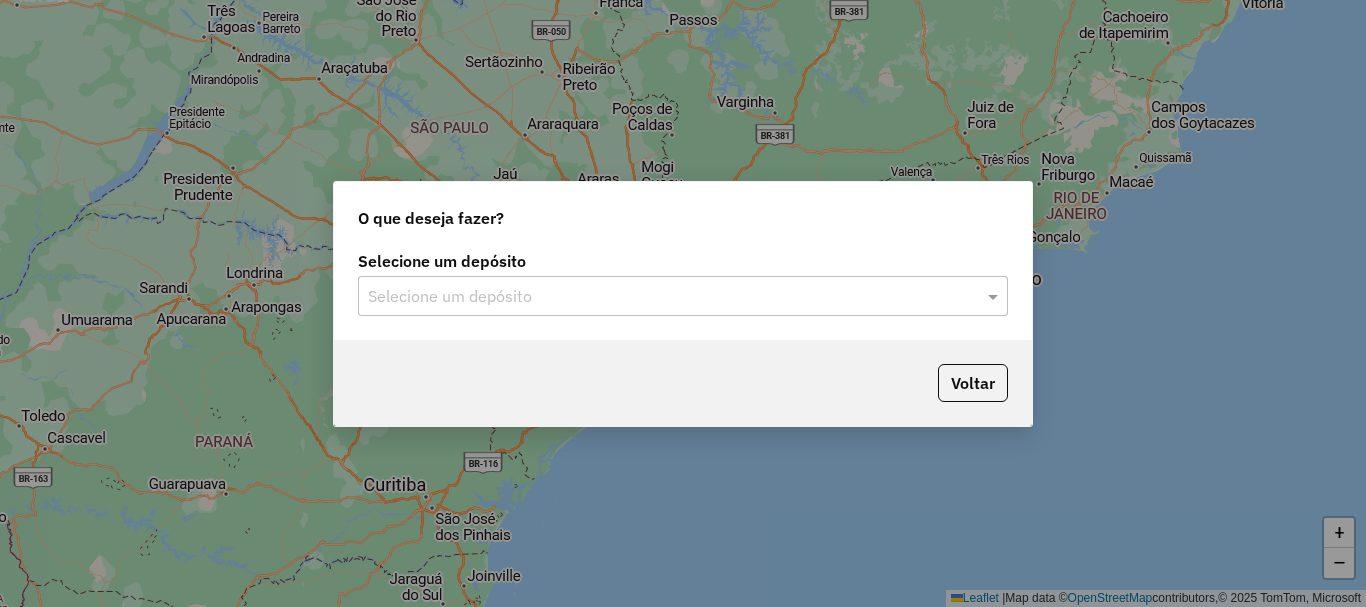 click on "Selecione um depósito Selecione um depósito" 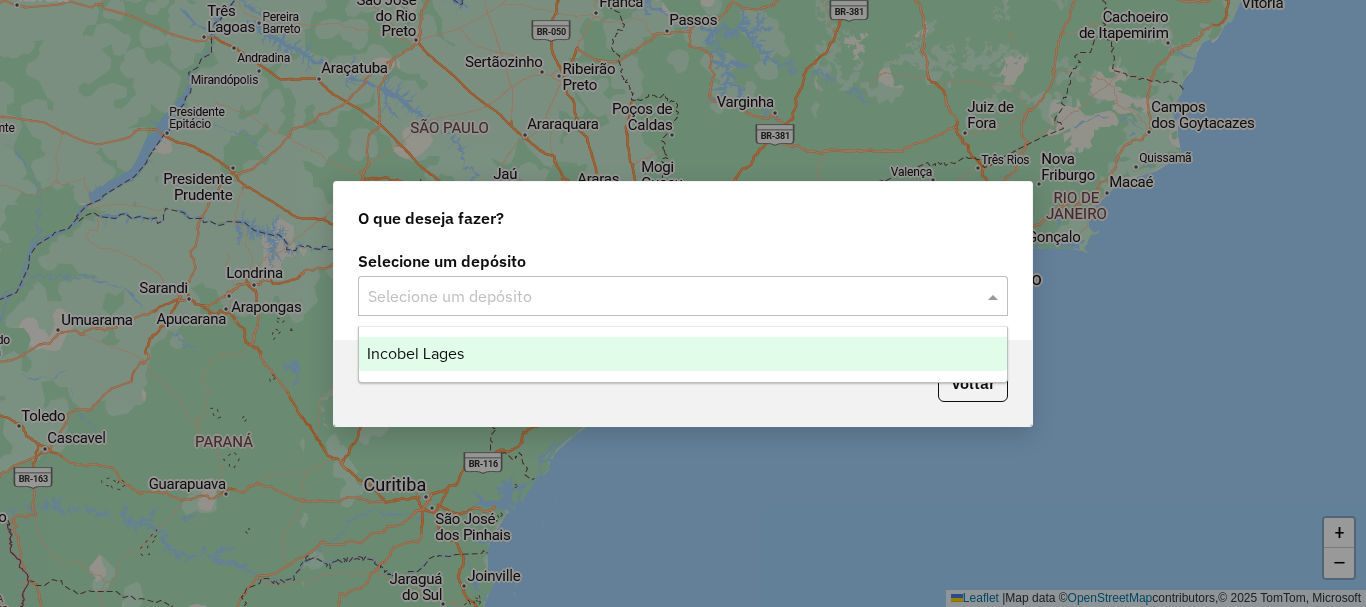 click on "Incobel Lages" at bounding box center [683, 354] 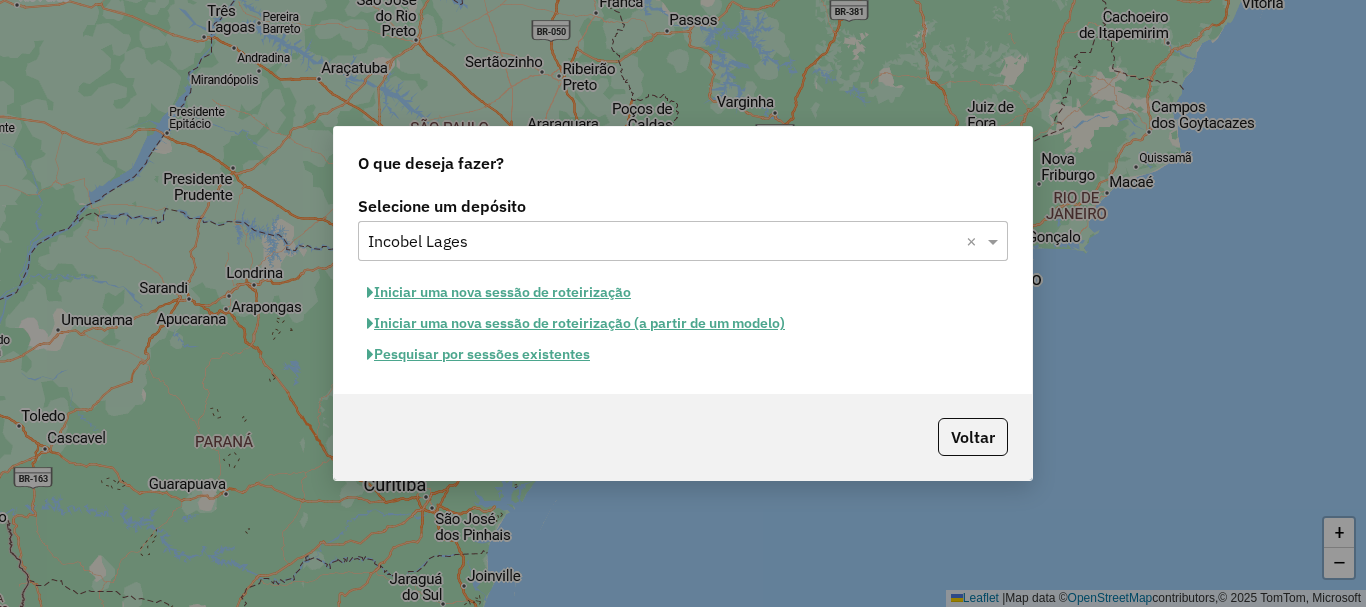 click on "Pesquisar por sessões existentes" 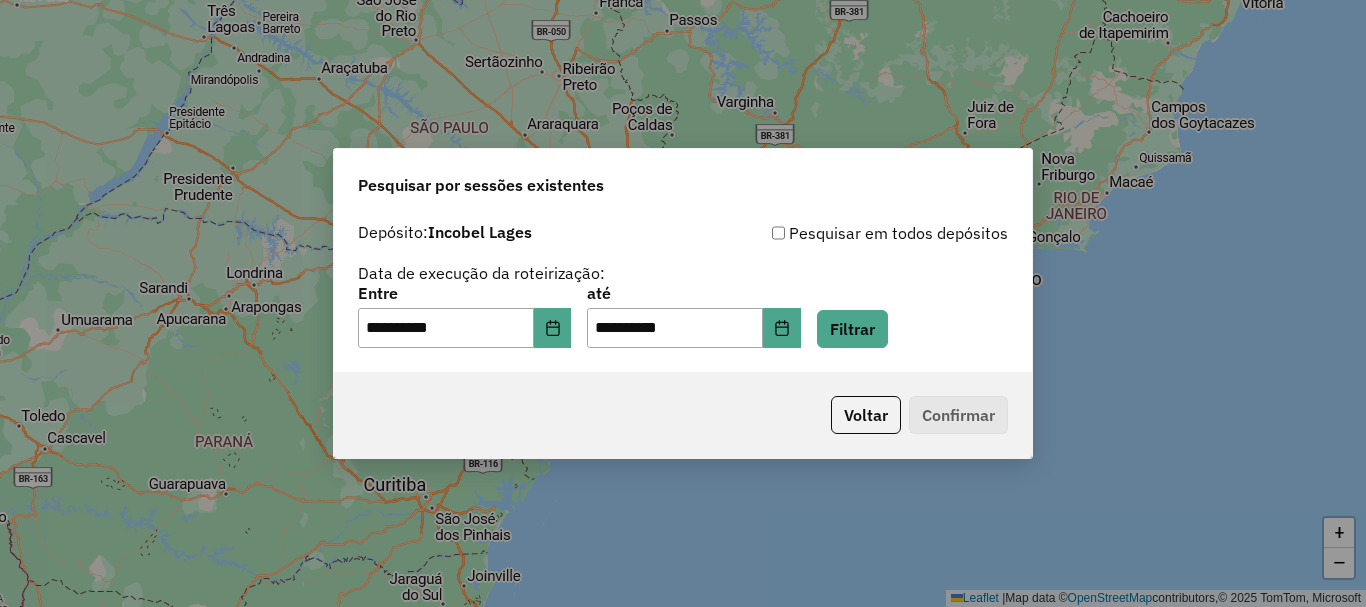 drag, startPoint x: 978, startPoint y: 413, endPoint x: 955, endPoint y: 406, distance: 24.04163 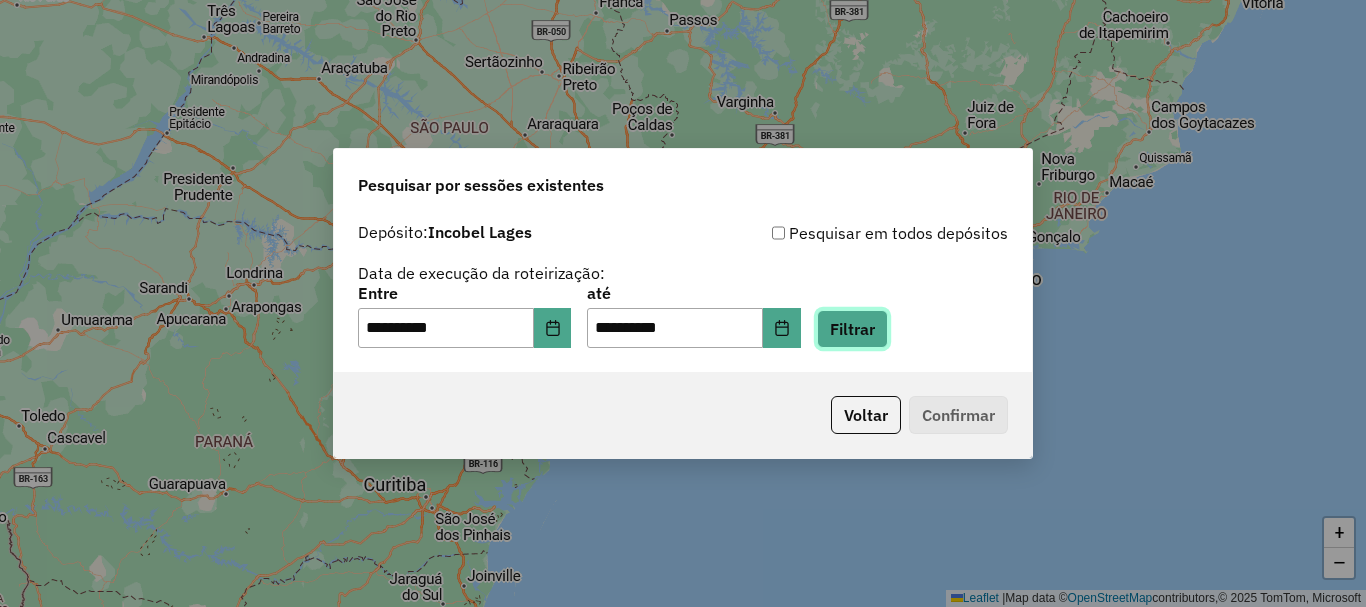 click on "Filtrar" 